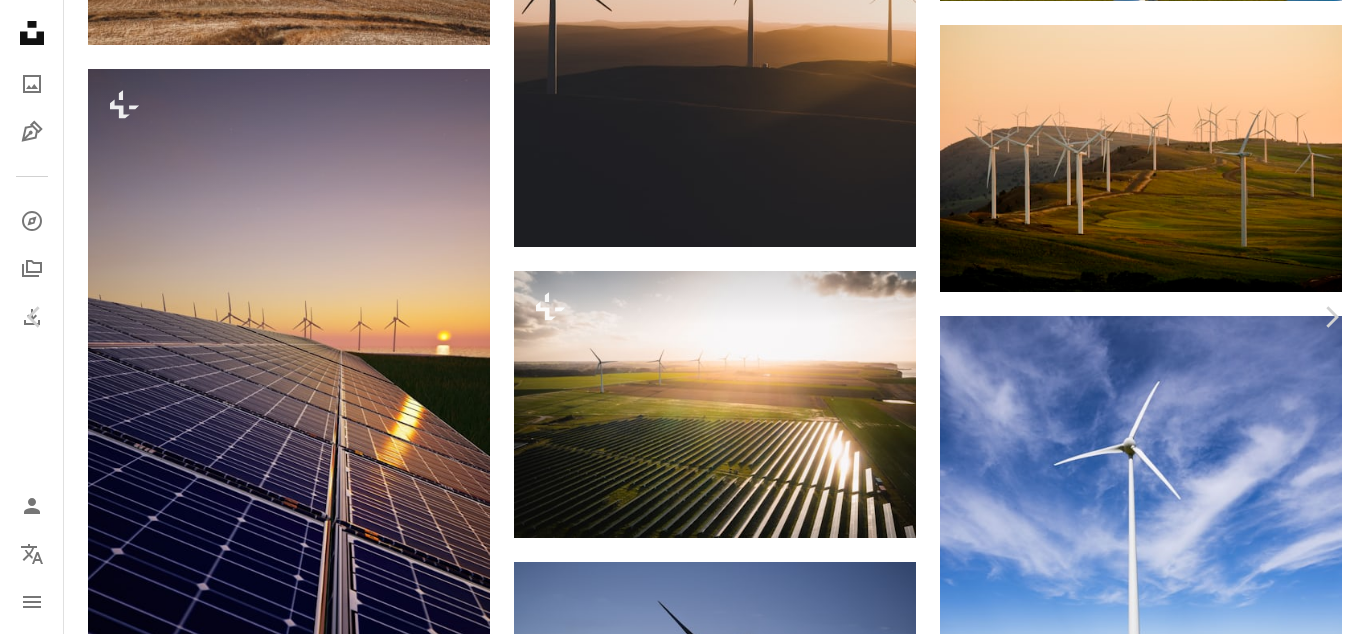 scroll, scrollTop: 5224, scrollLeft: 0, axis: vertical 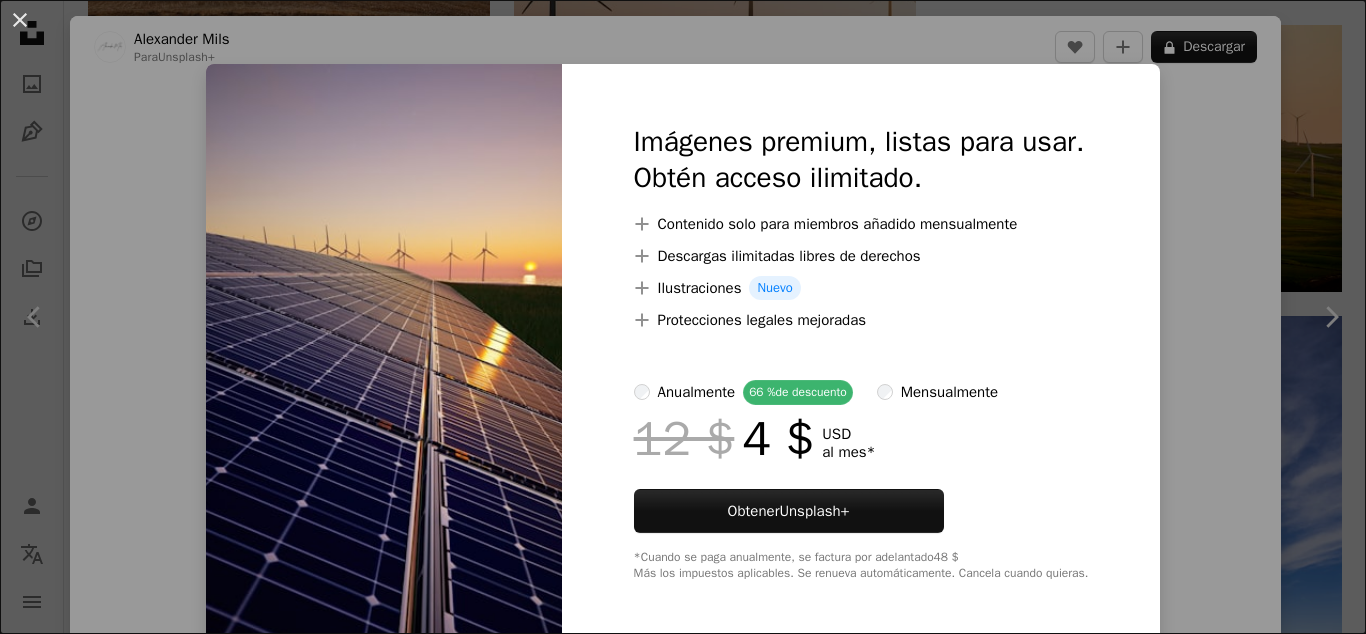 click on "An X shape Imágenes premium, listas para usar. Obtén acceso ilimitado. A plus sign Contenido solo para miembros añadido mensualmente A plus sign Descargas ilimitadas libres de derechos A plus sign Ilustraciones  Nuevo A plus sign Protecciones legales mejoradas anualmente 66 %  de descuento mensualmente 12 $   4 $ USD al mes * Obtener  Unsplash+ *Cuando se paga anualmente, se factura por adelantado  48 $ Más los impuestos aplicables. Se renueva automáticamente. Cancela cuando quieras." at bounding box center [683, 317] 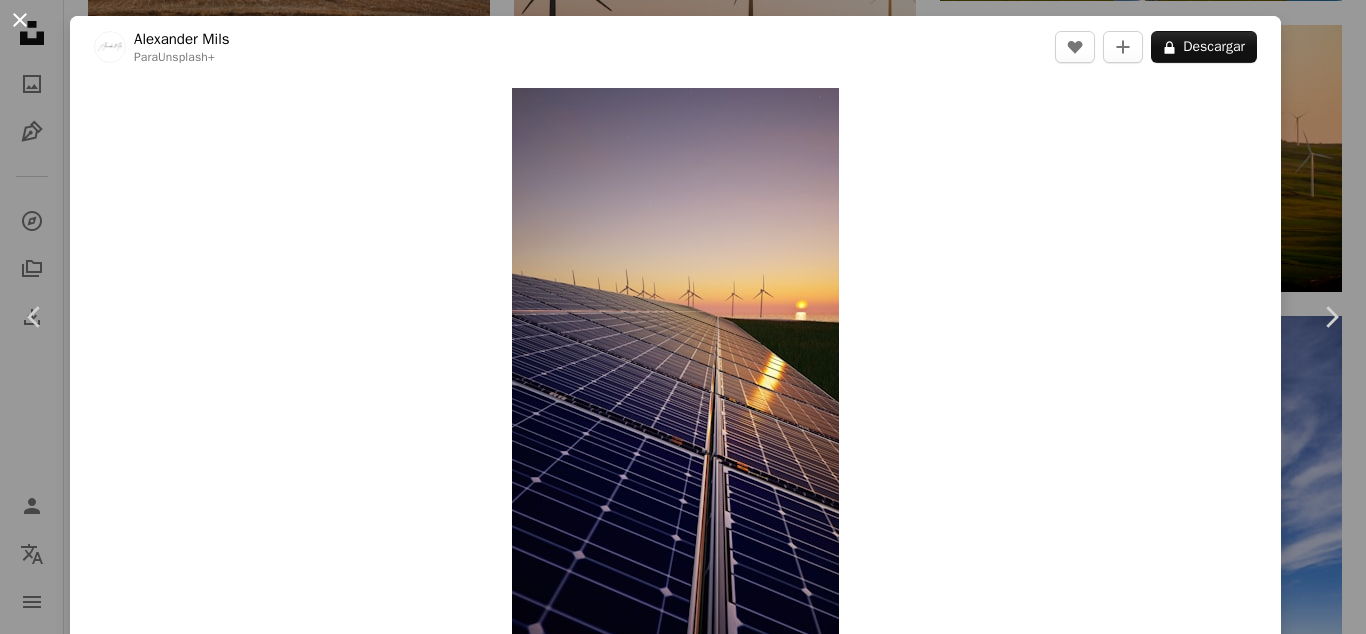 click on "An X shape" at bounding box center (20, 20) 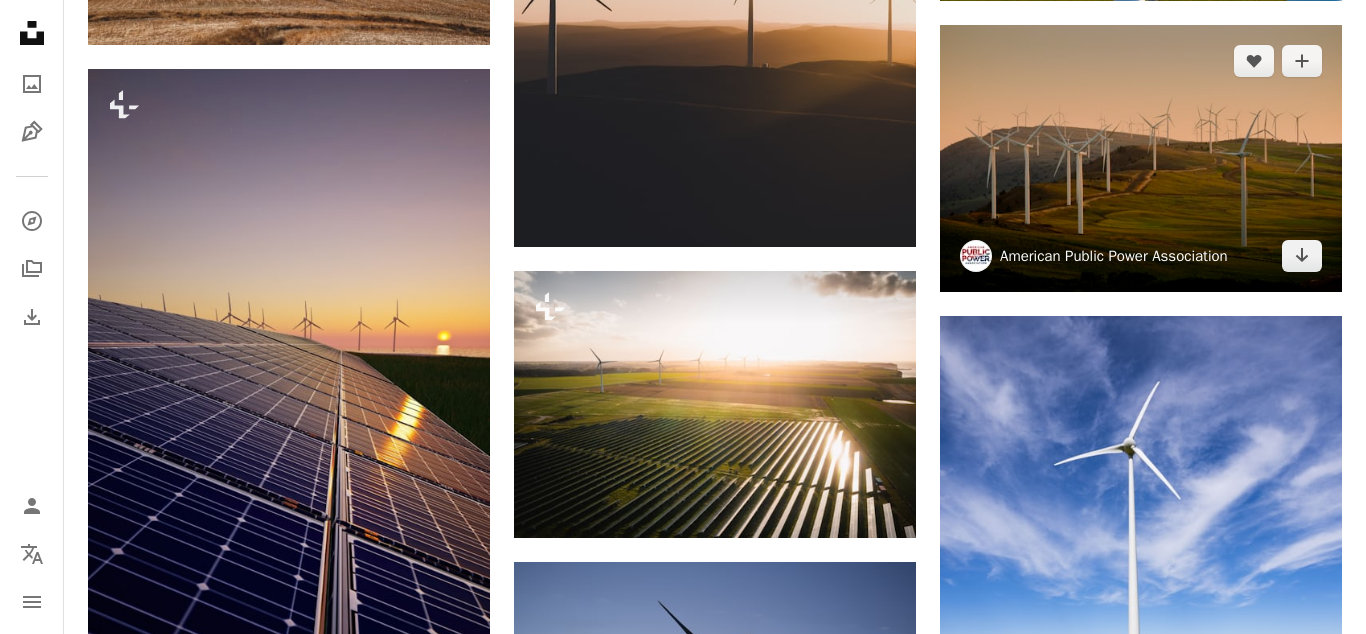 scroll, scrollTop: 5223, scrollLeft: 0, axis: vertical 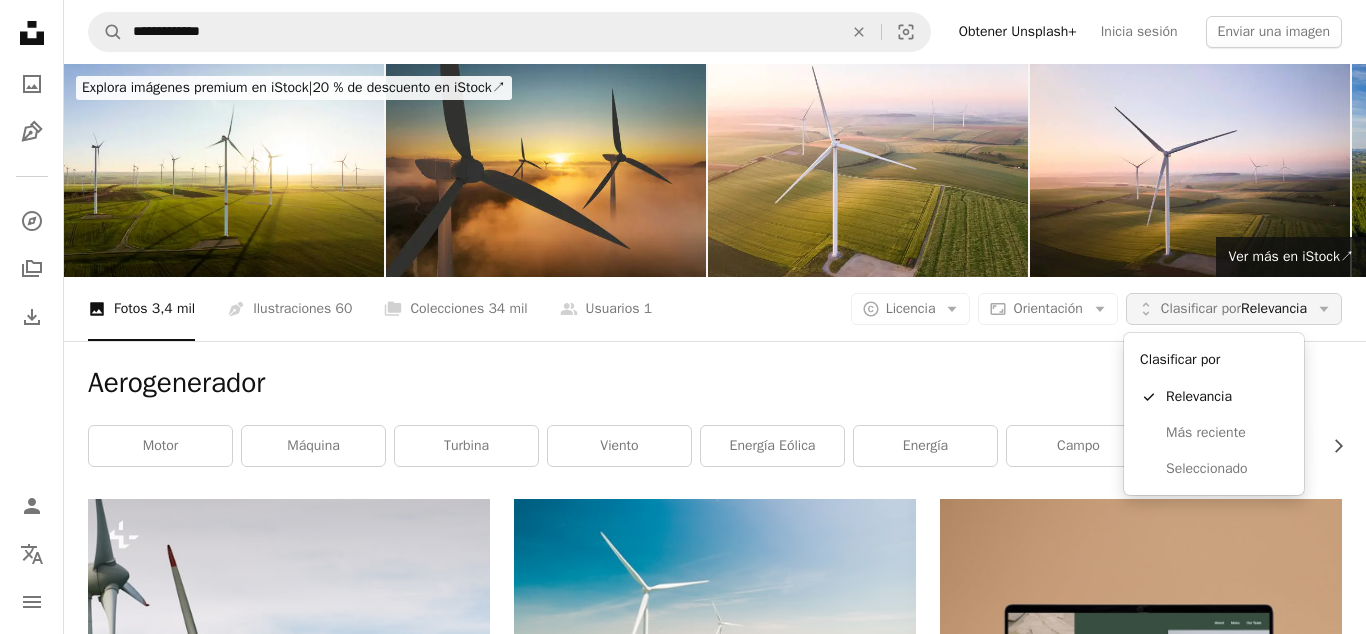 click on "Clasificar por  Relevancia" at bounding box center (1234, 309) 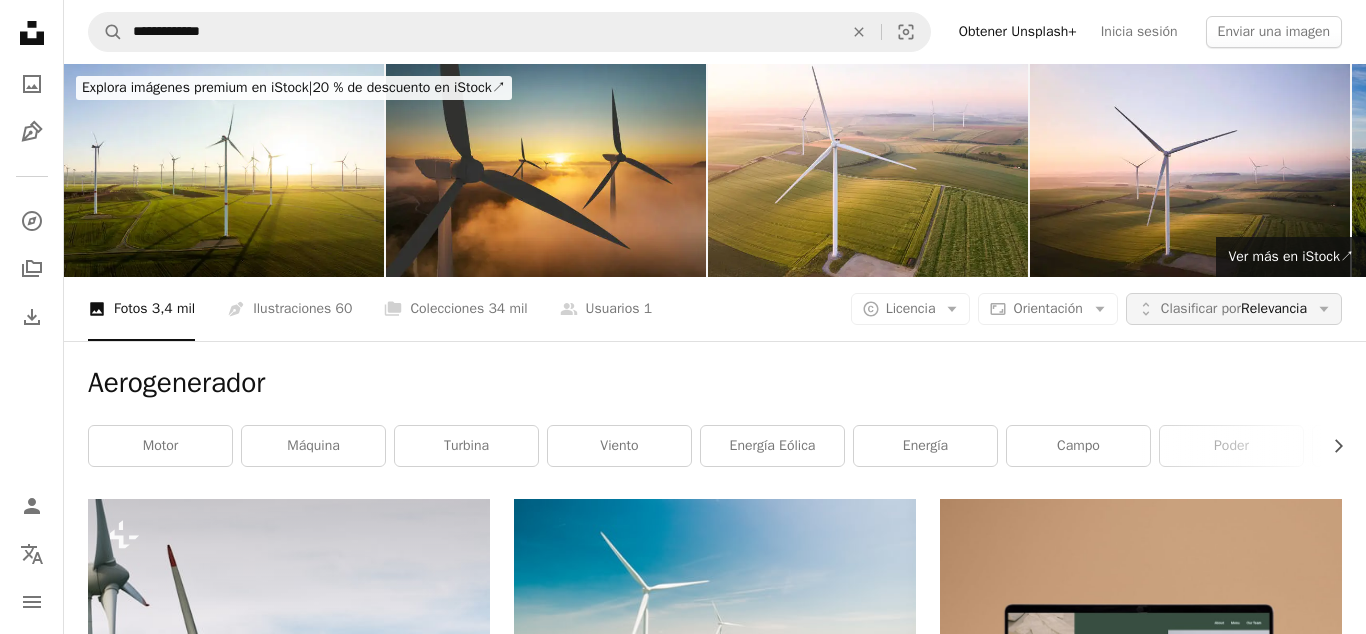 click on "Clasificar por  Relevancia" at bounding box center [1234, 309] 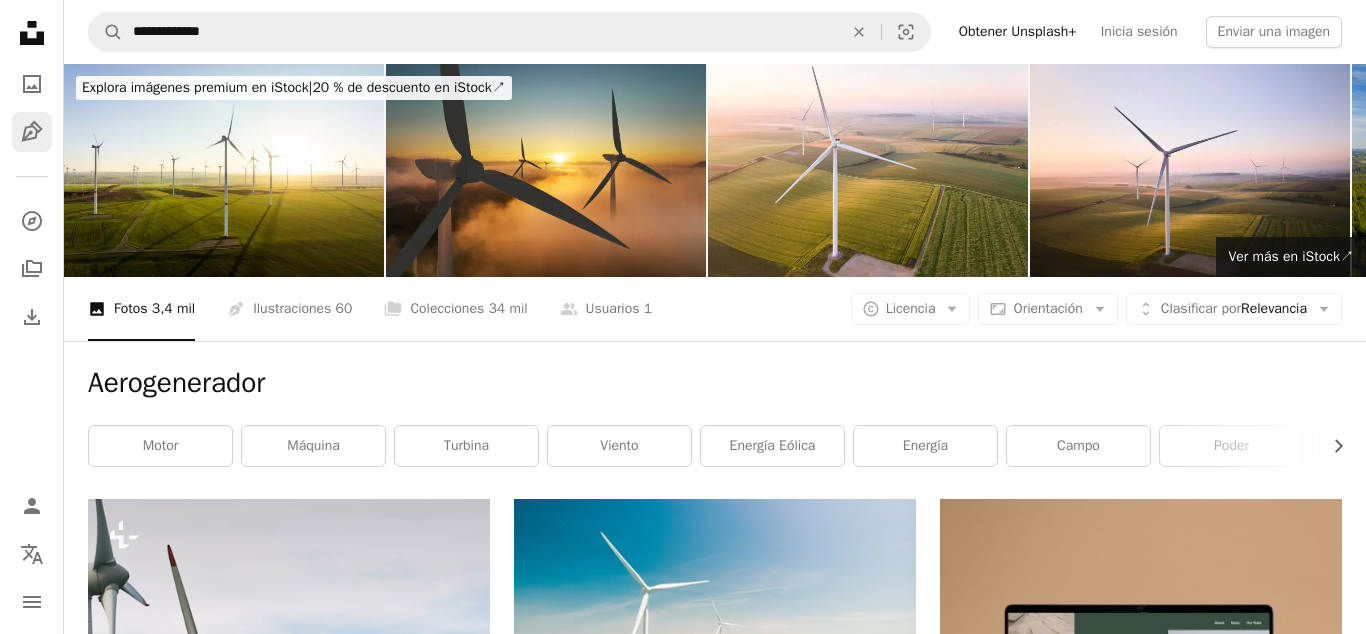click on "Pen Tool" 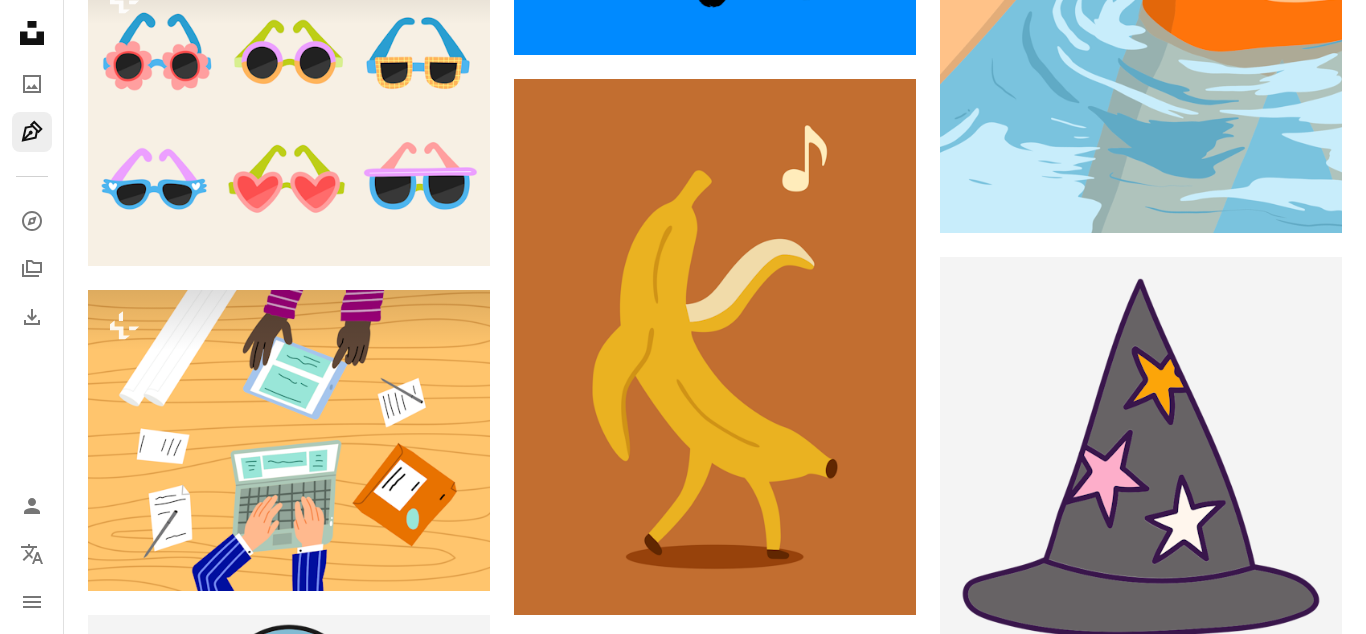 scroll, scrollTop: 1030, scrollLeft: 0, axis: vertical 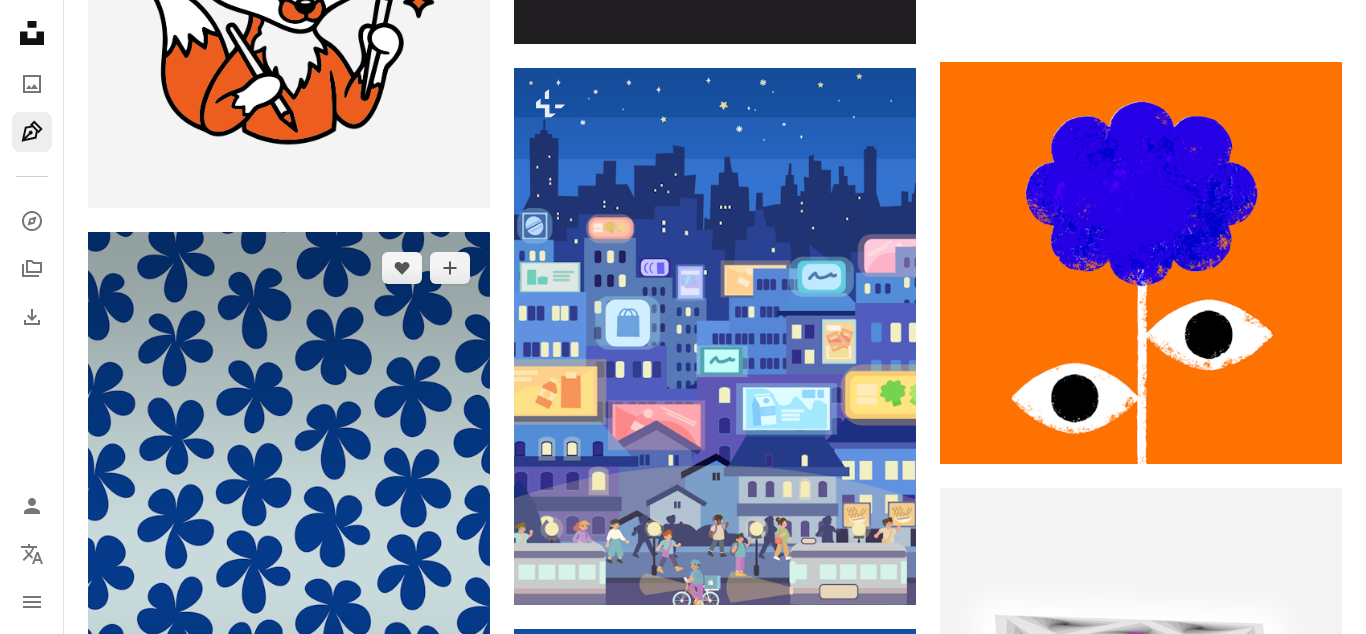 click at bounding box center (289, 569) 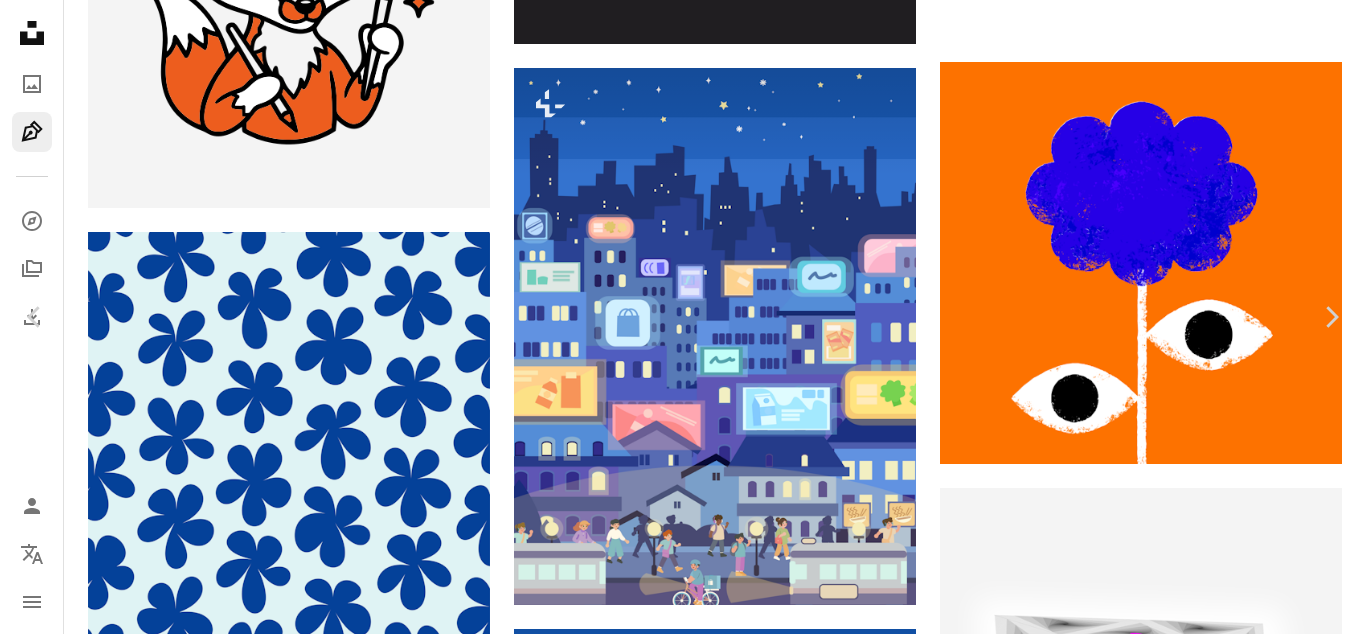 click on "Descargar gratis Chevron down" at bounding box center (1184, 2889) 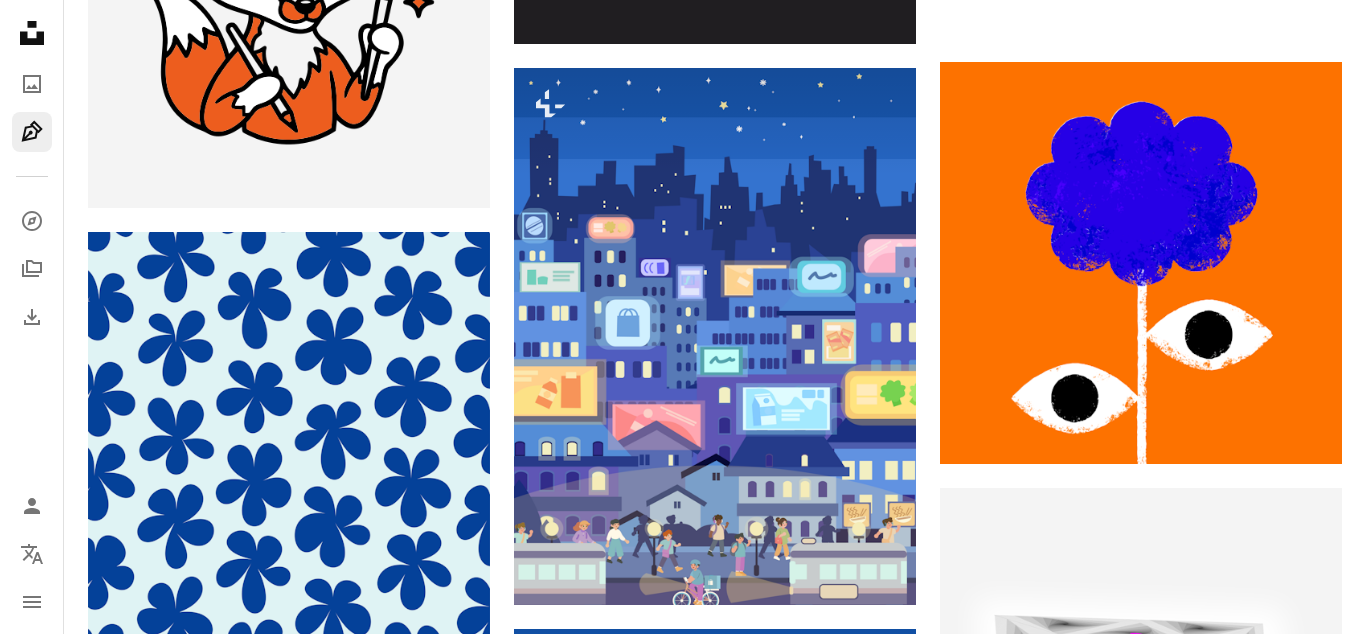 scroll, scrollTop: 7083, scrollLeft: 0, axis: vertical 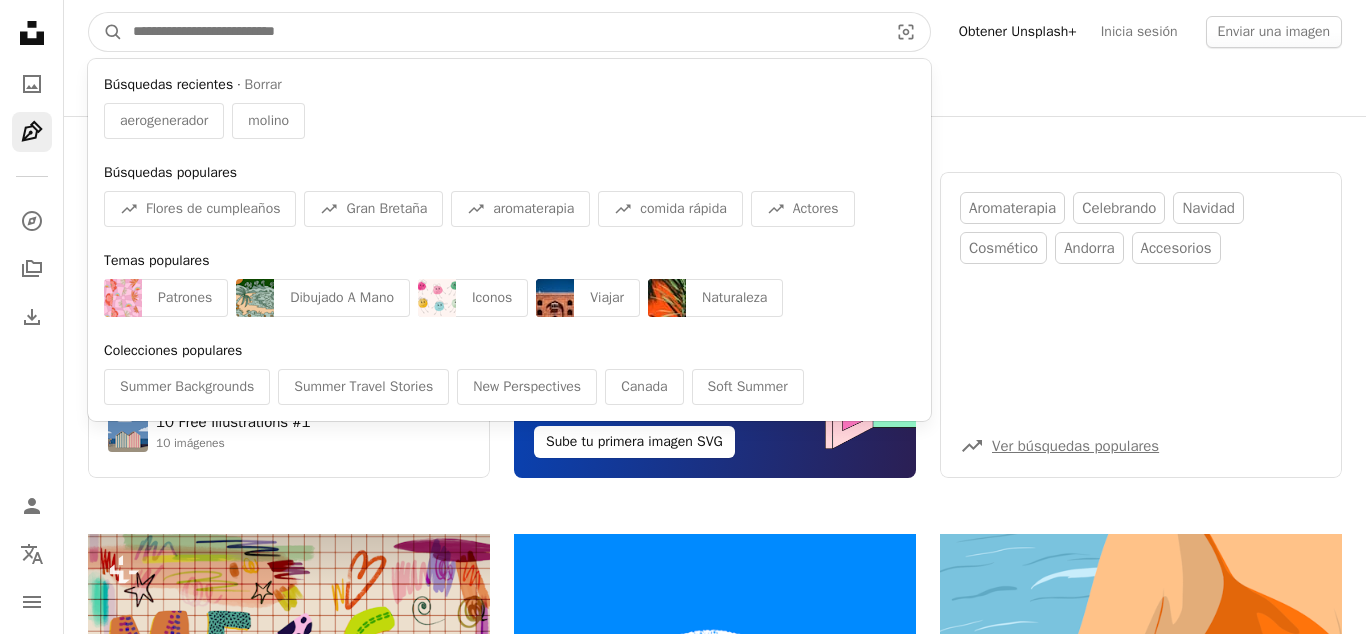 click at bounding box center (502, 32) 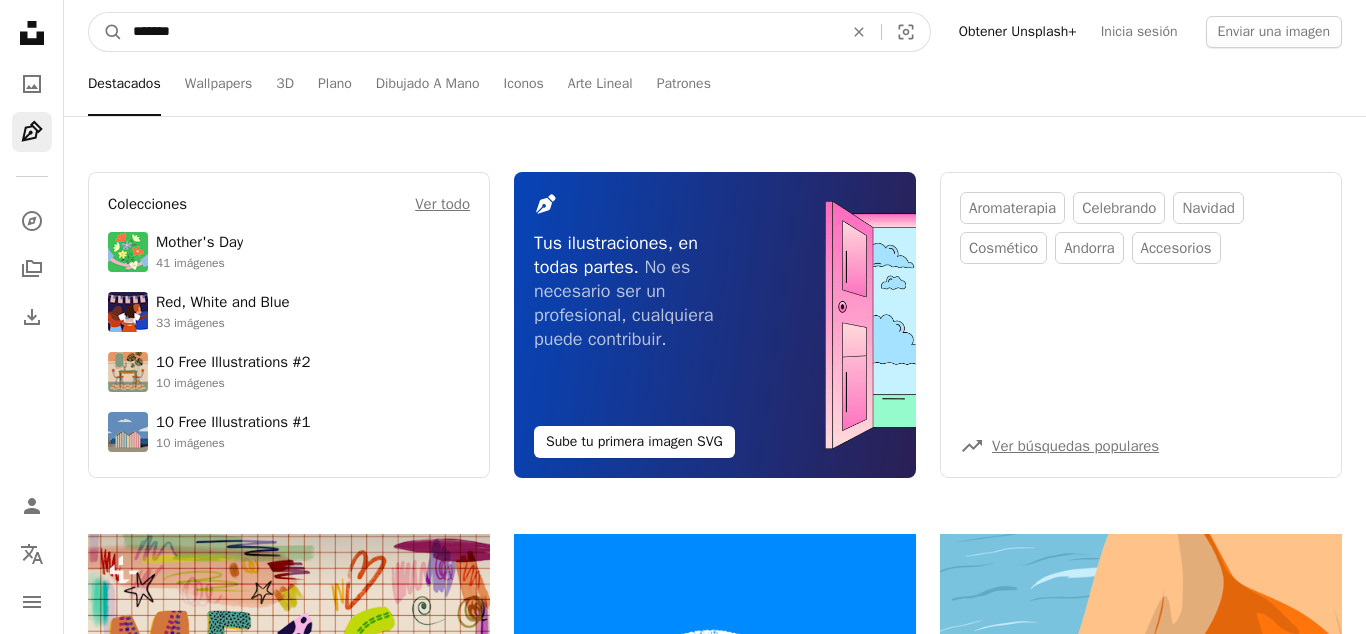 type on "*******" 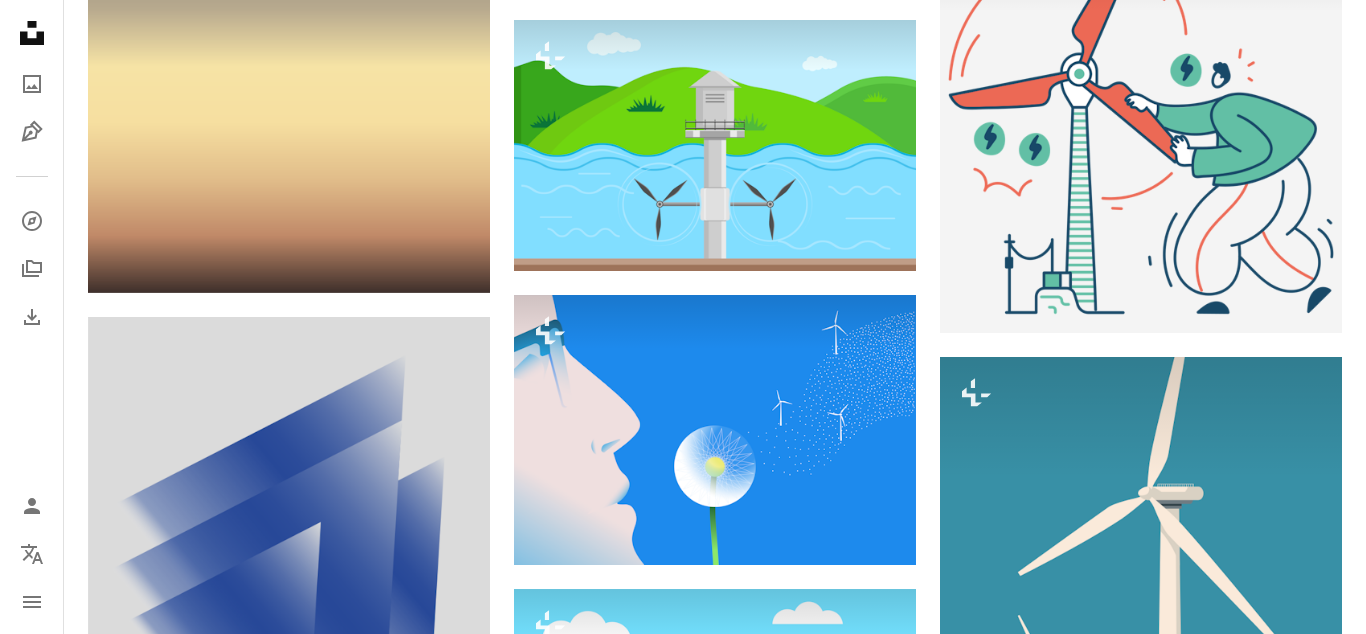 scroll, scrollTop: 1596, scrollLeft: 0, axis: vertical 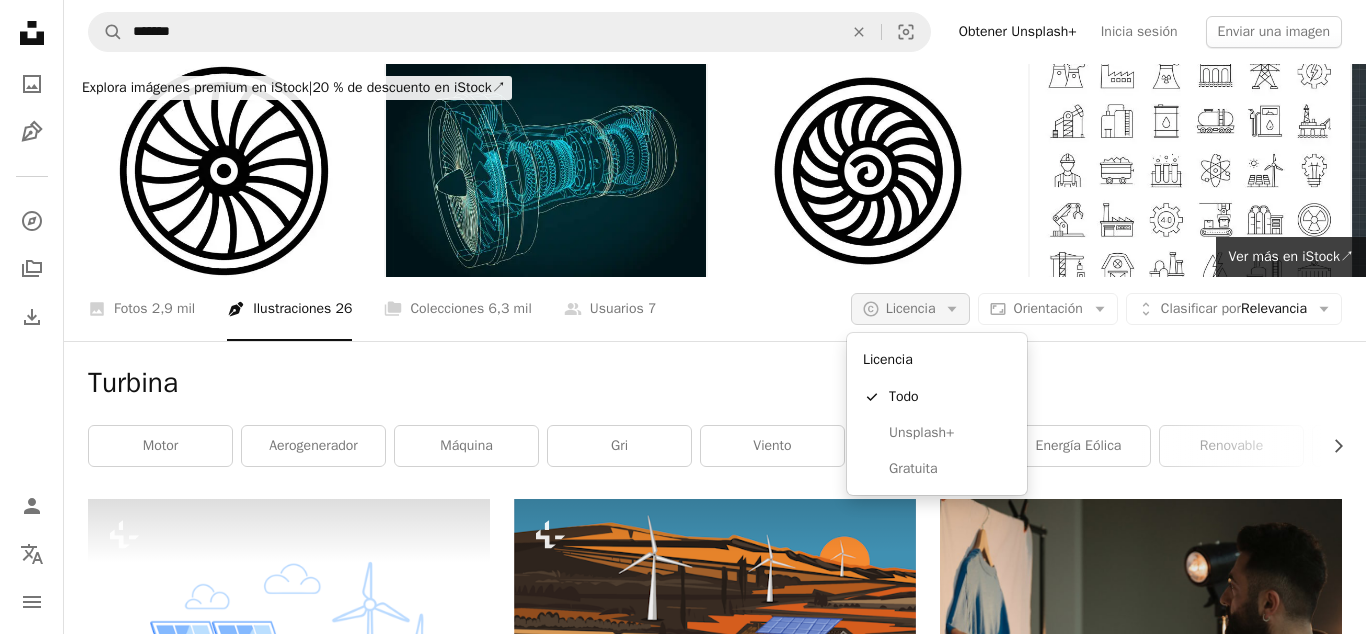 click on "Arrow down" 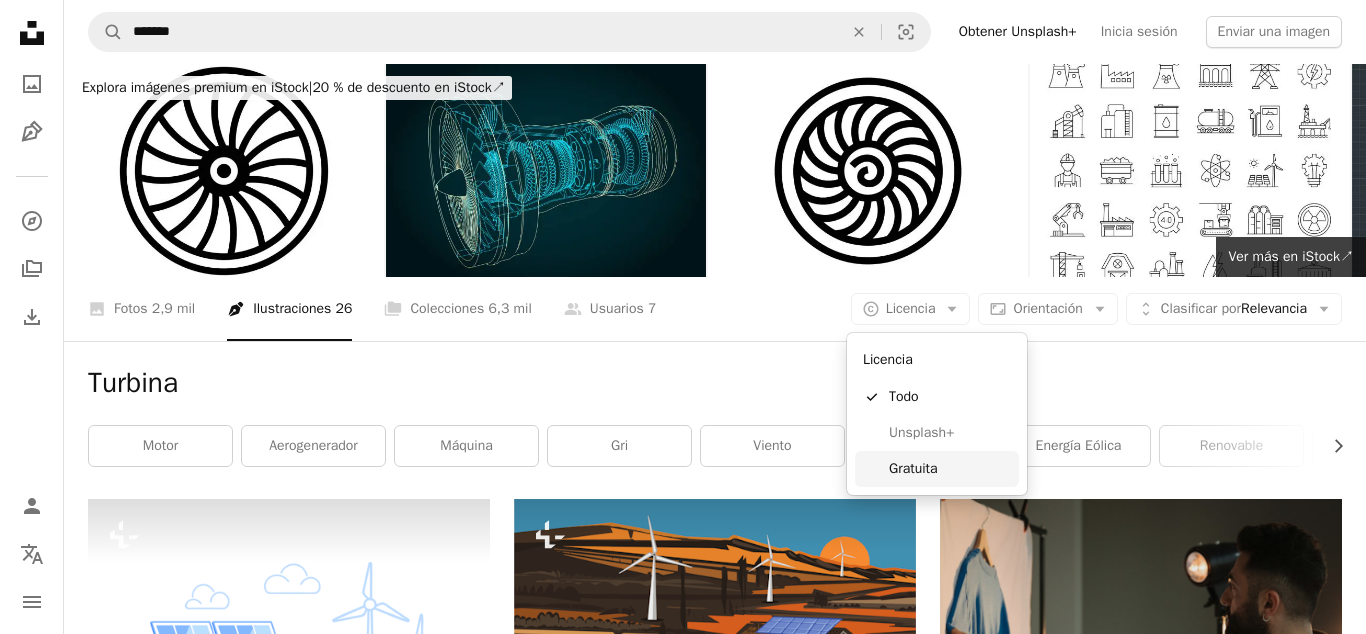 click on "Gratuita" at bounding box center (937, 469) 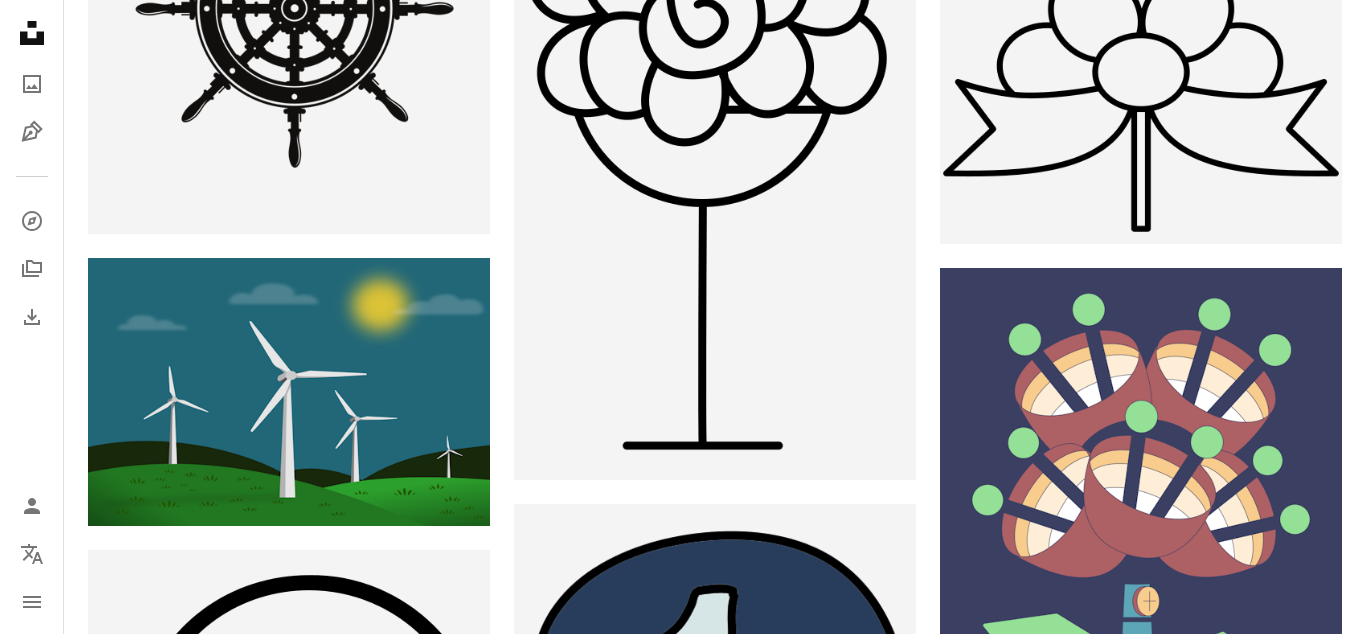 scroll, scrollTop: 1212, scrollLeft: 0, axis: vertical 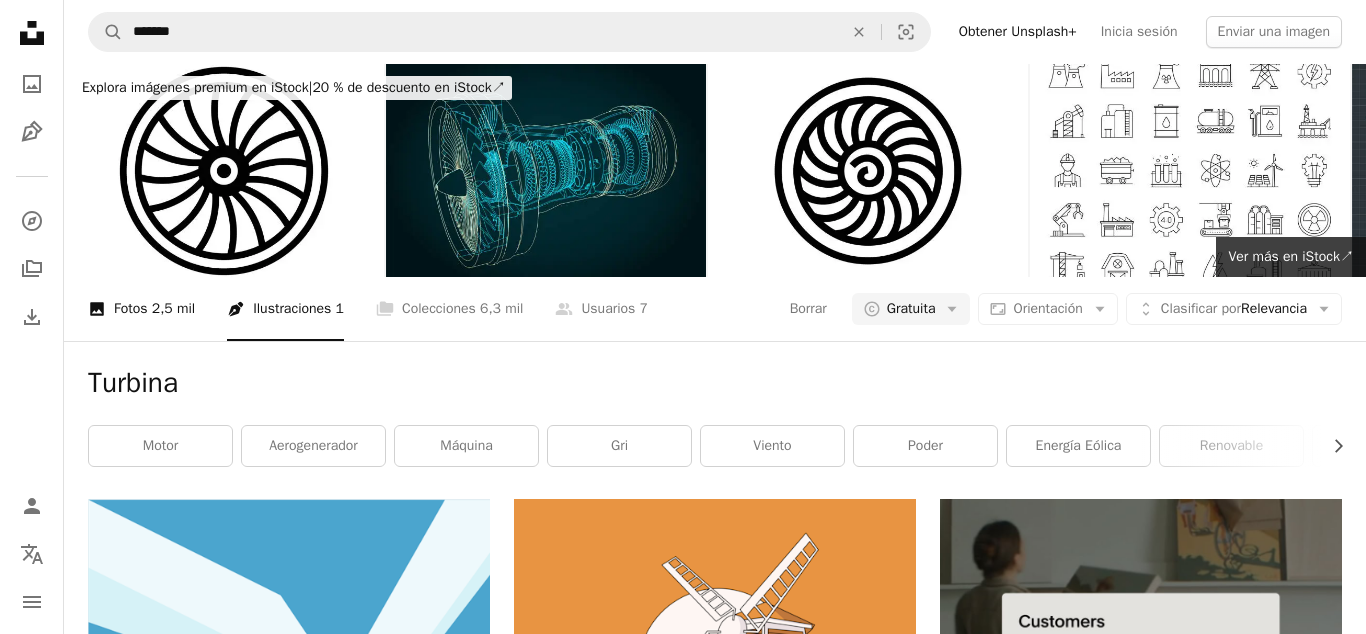 click on "A photo Fotos   2,5 mil" at bounding box center [141, 309] 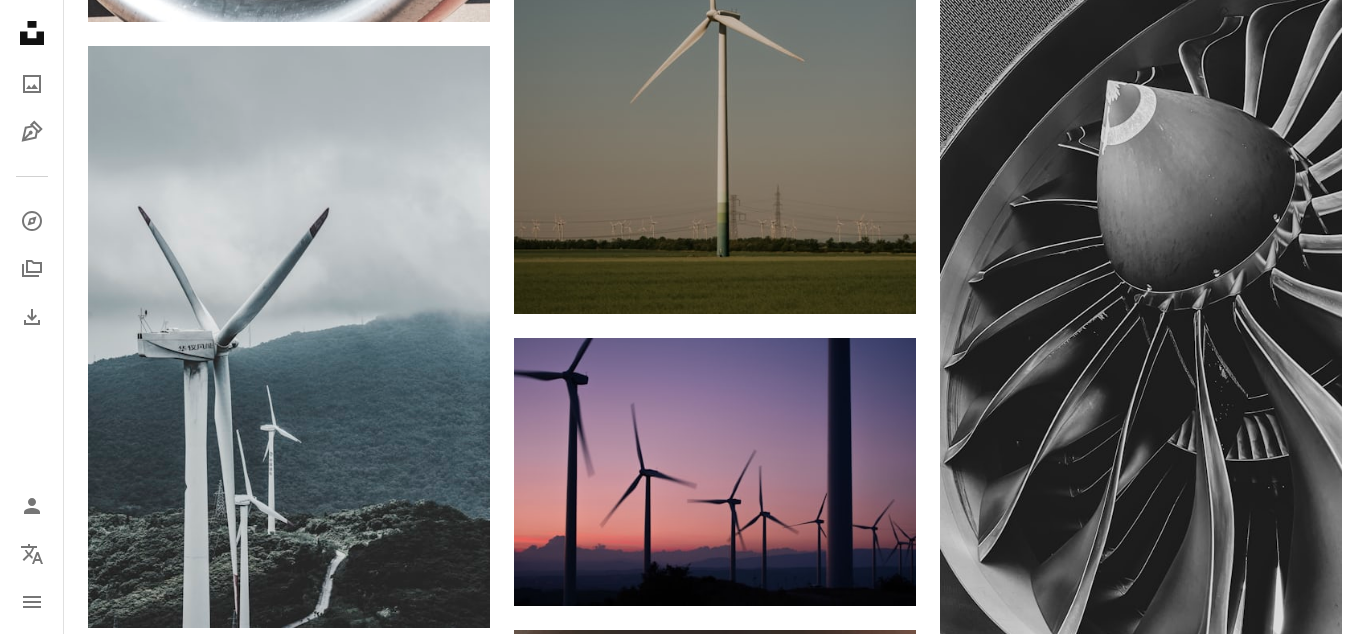 scroll, scrollTop: 1088, scrollLeft: 0, axis: vertical 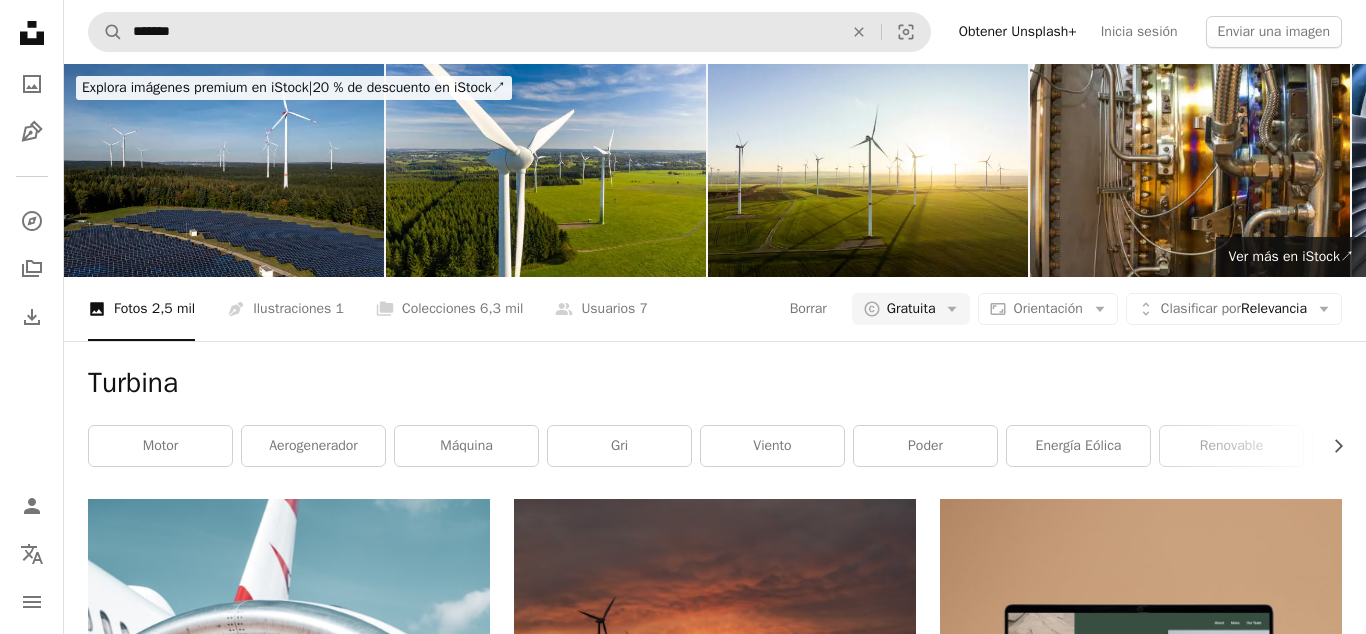 drag, startPoint x: 827, startPoint y: 4, endPoint x: 595, endPoint y: 22, distance: 232.69724 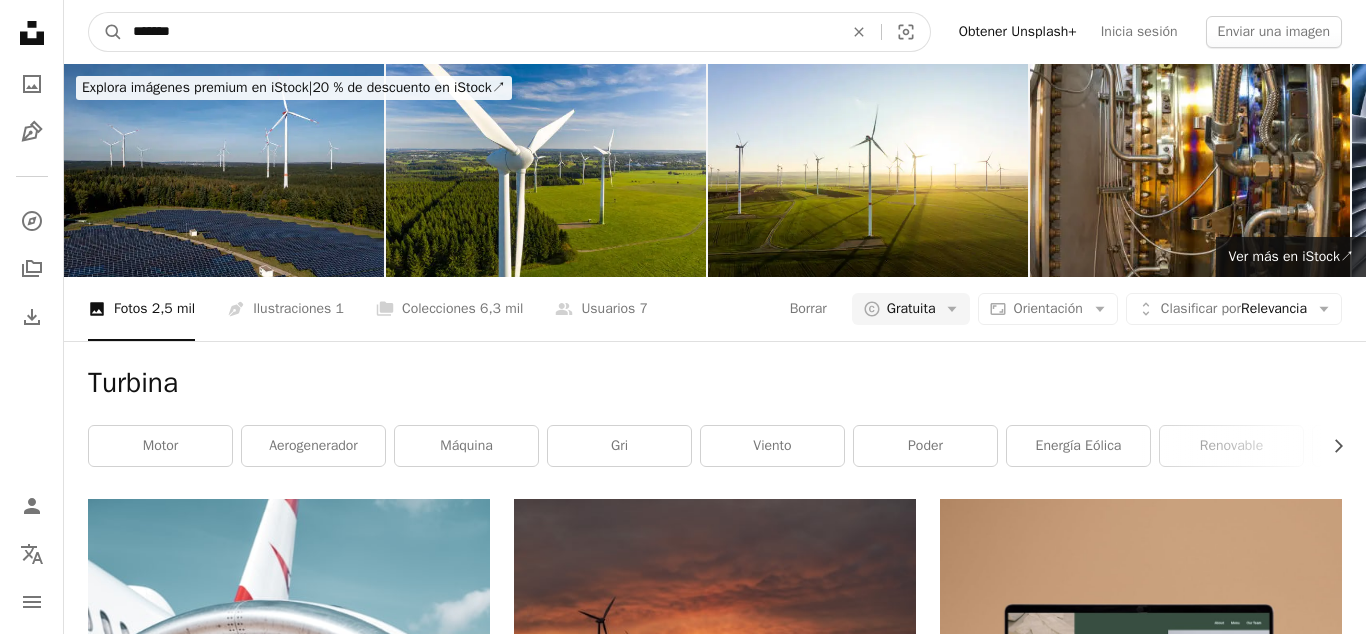 click on "*******" at bounding box center [480, 32] 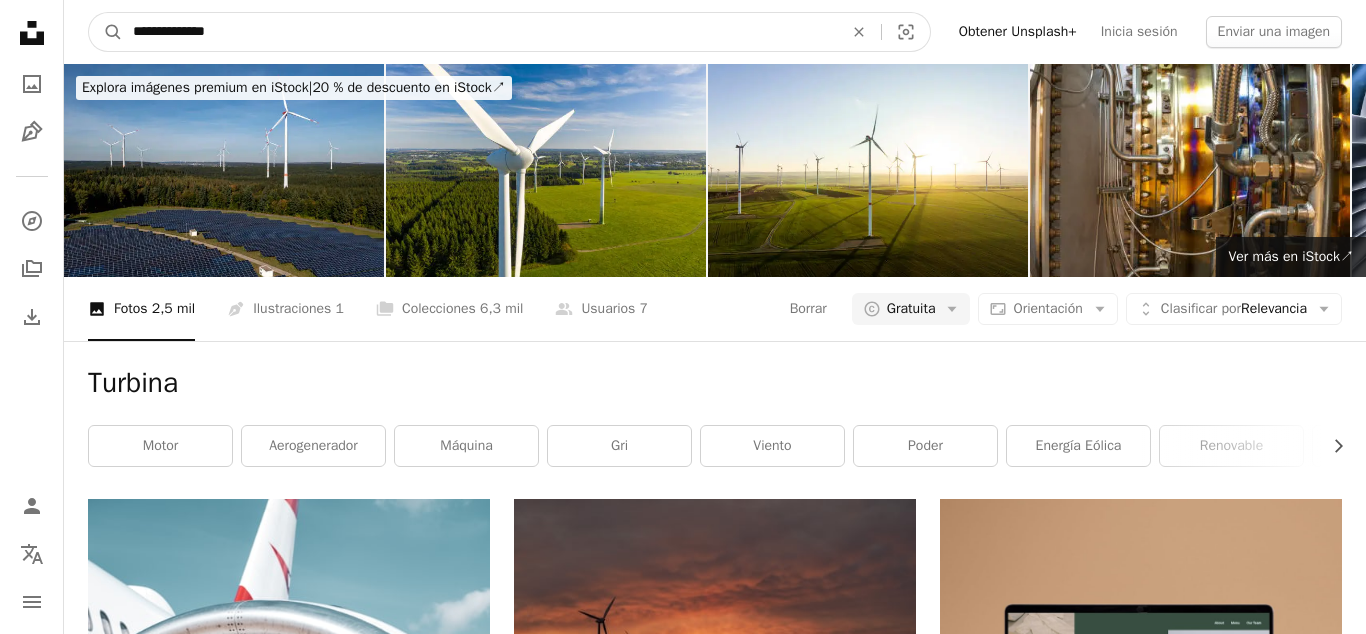 type on "**********" 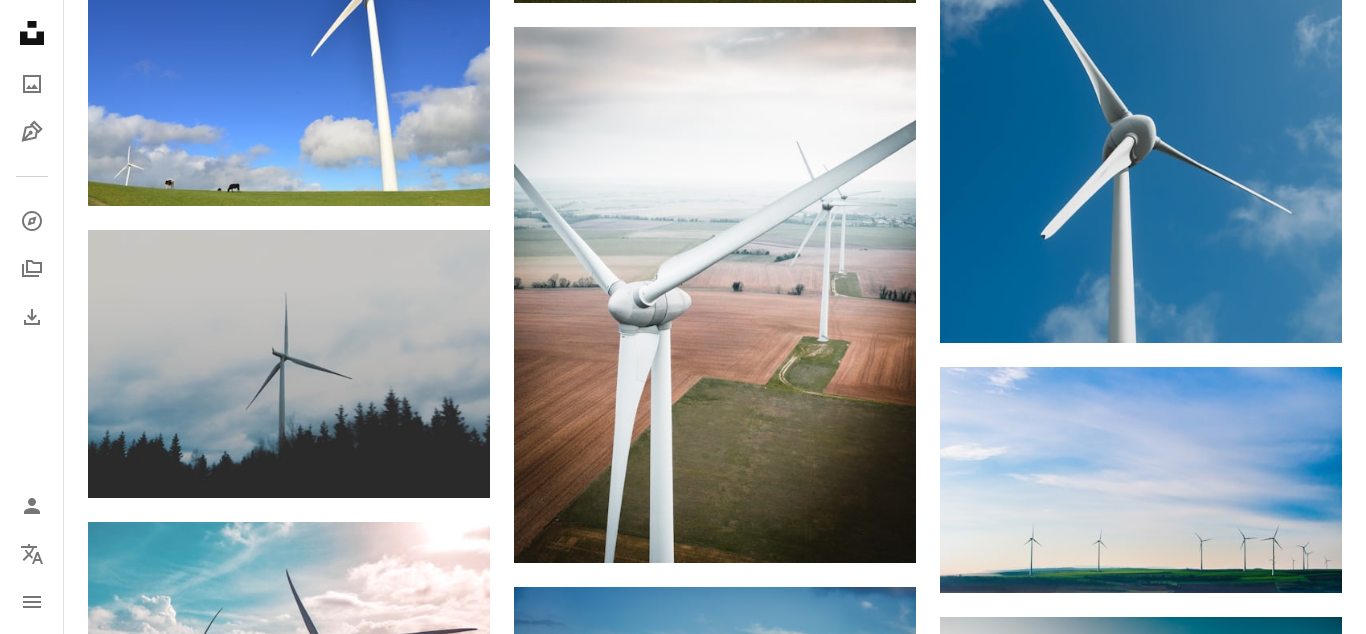 scroll, scrollTop: 1434, scrollLeft: 0, axis: vertical 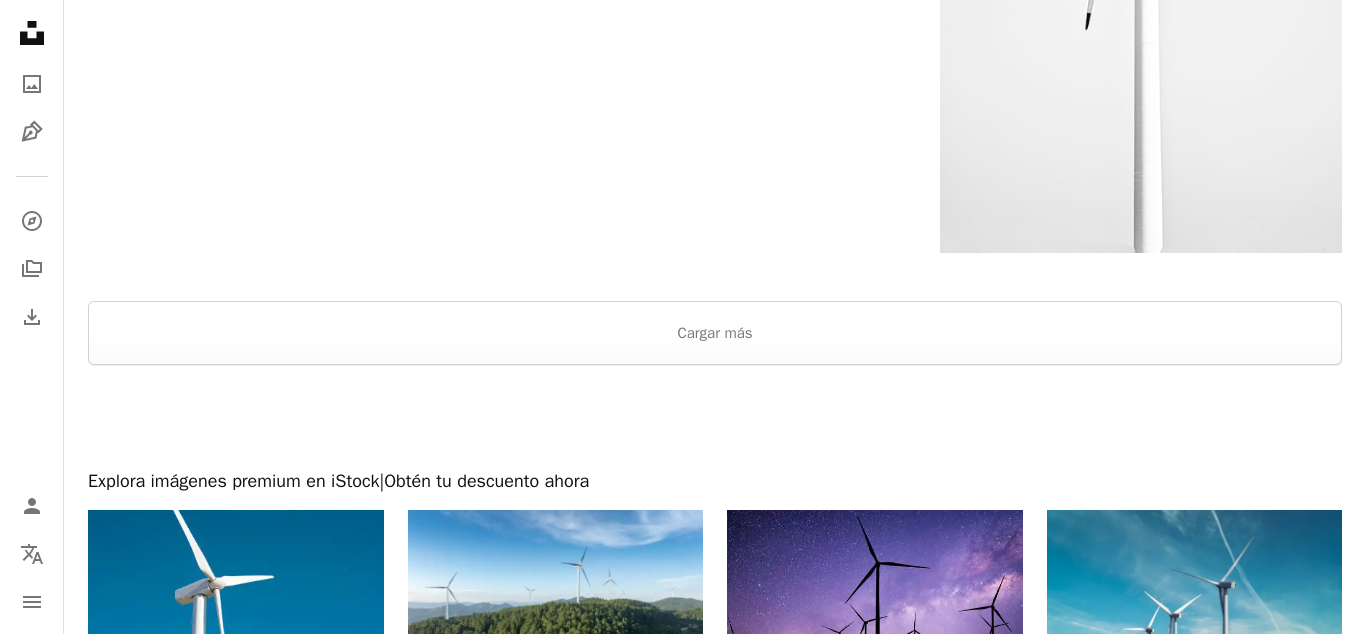 click at bounding box center [715, 417] 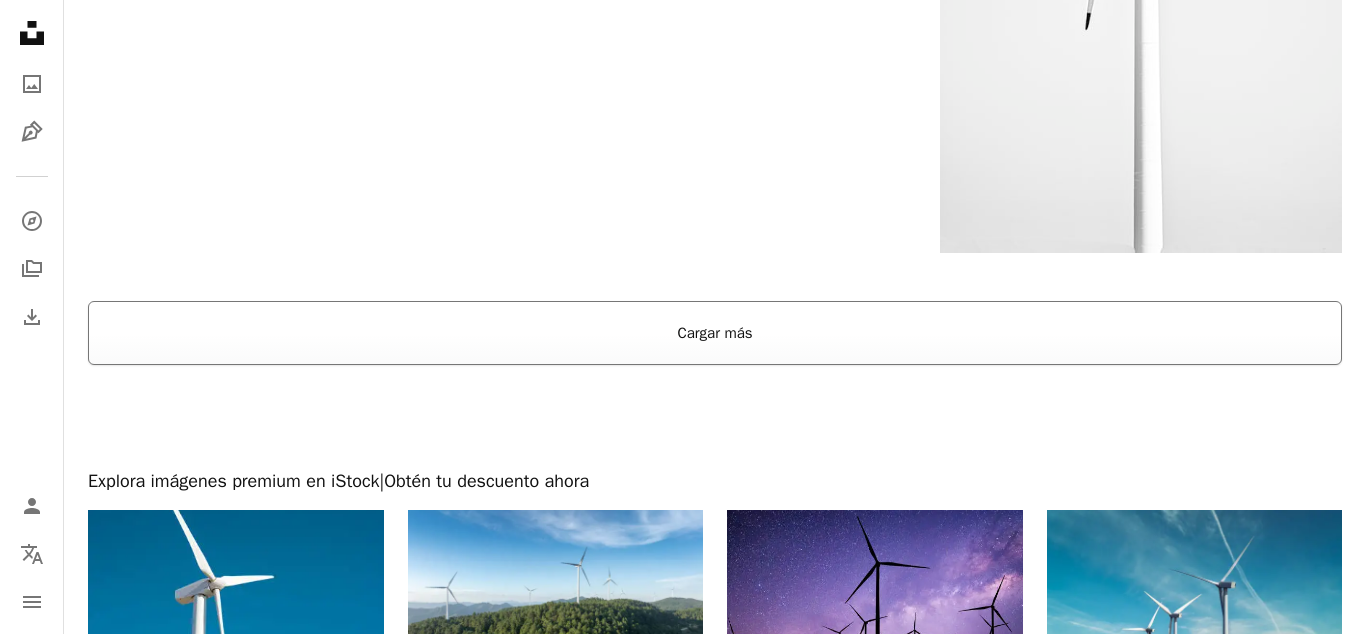 click on "Cargar más" at bounding box center [715, 333] 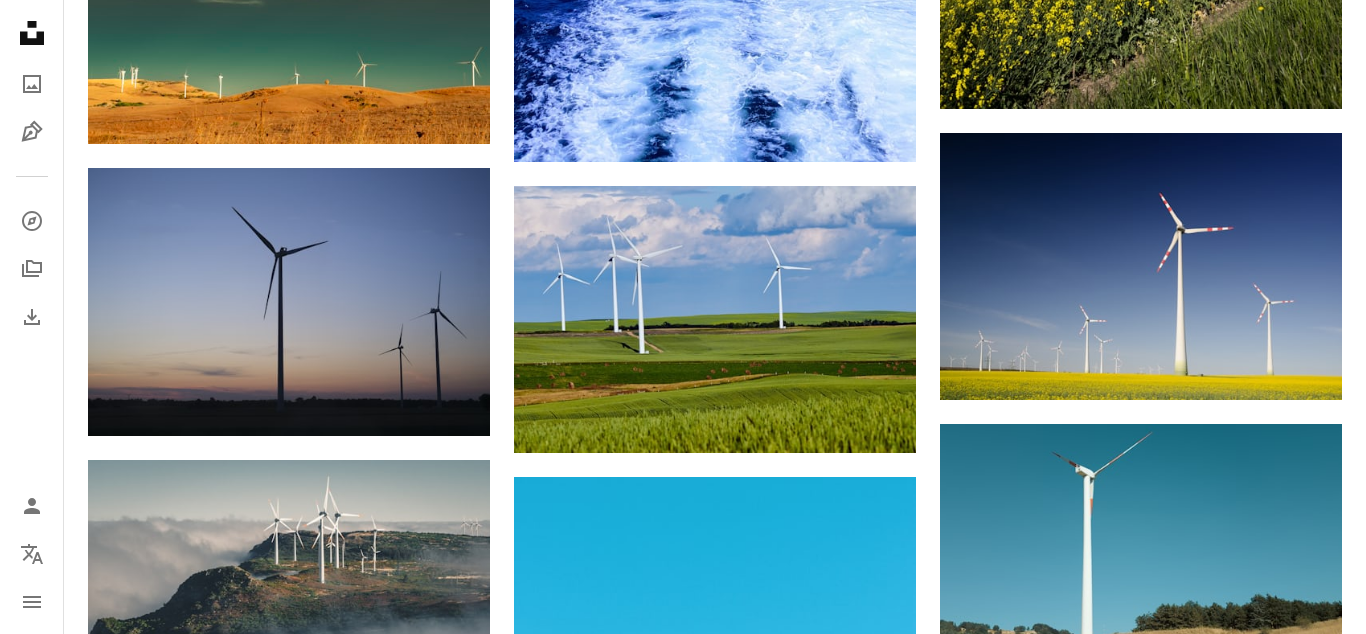 scroll, scrollTop: 4805, scrollLeft: 0, axis: vertical 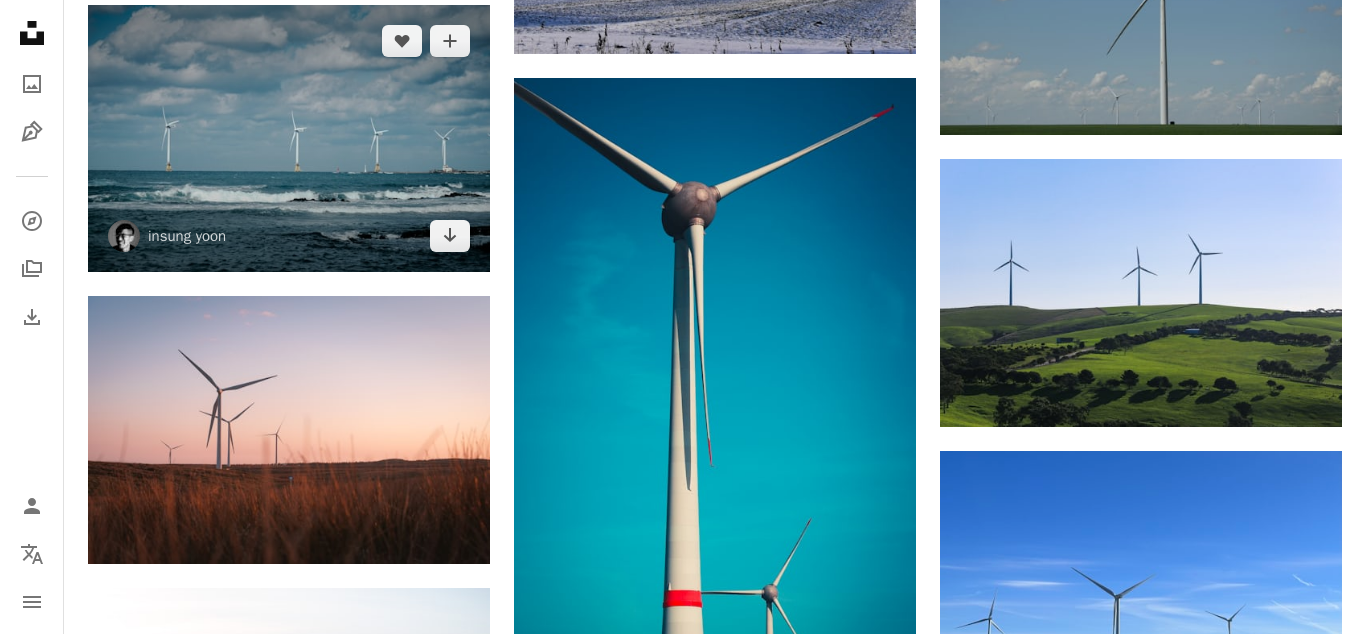 click at bounding box center (289, 139) 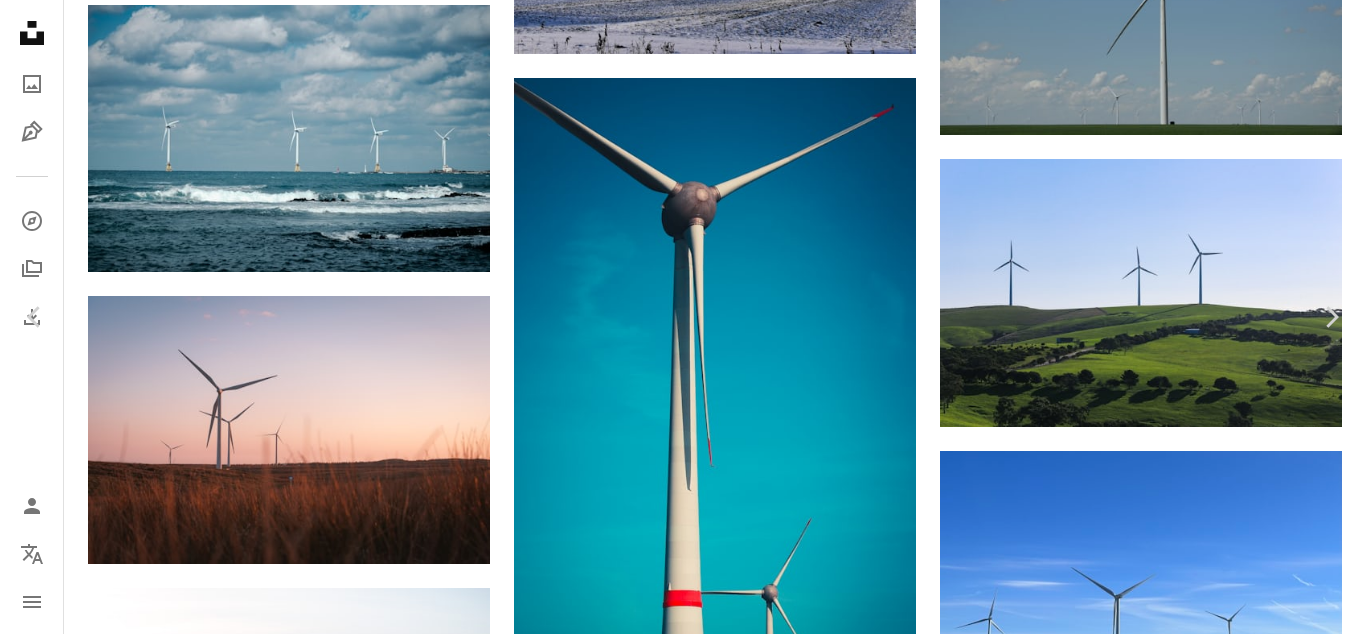 click on "A plus sign" at bounding box center [1070, 2843] 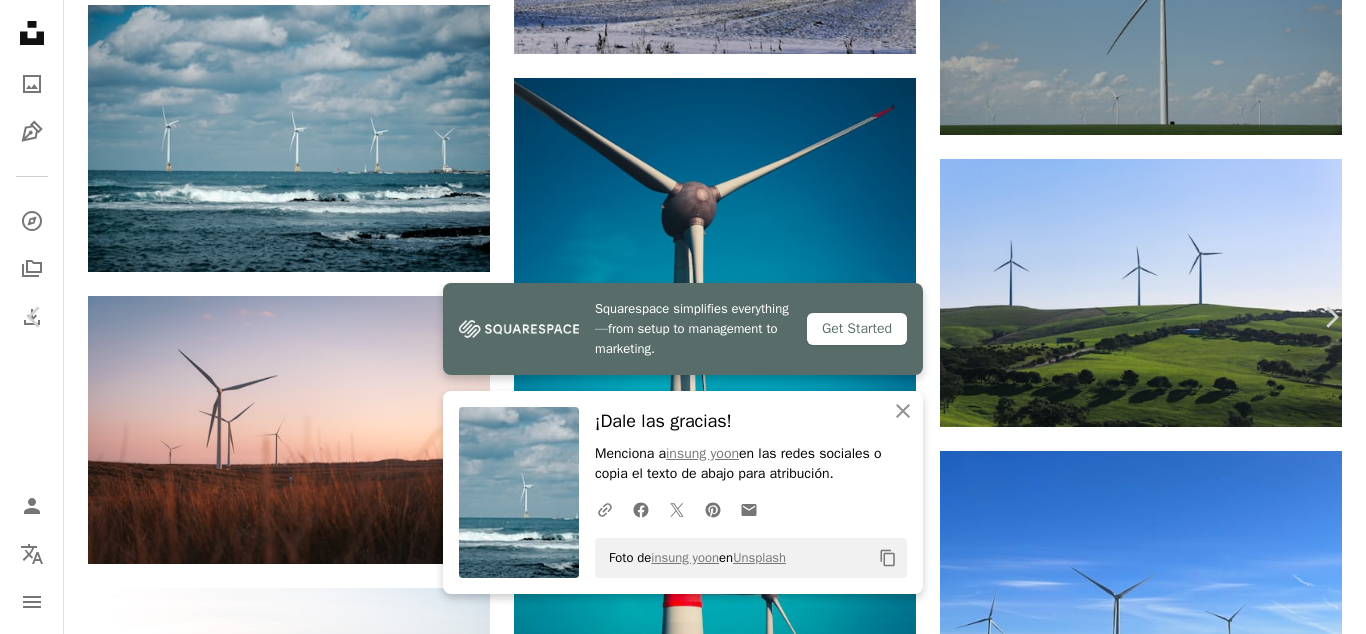 click on "Get Started" at bounding box center (857, 329) 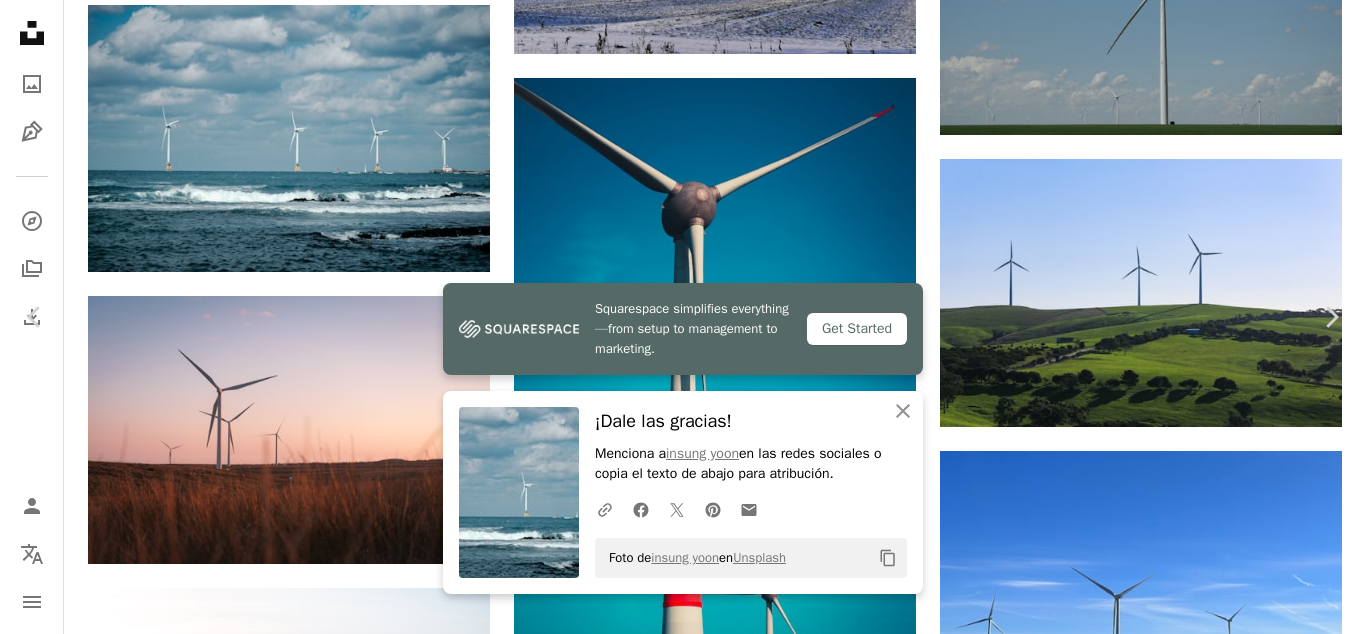 click on "Chevron down" 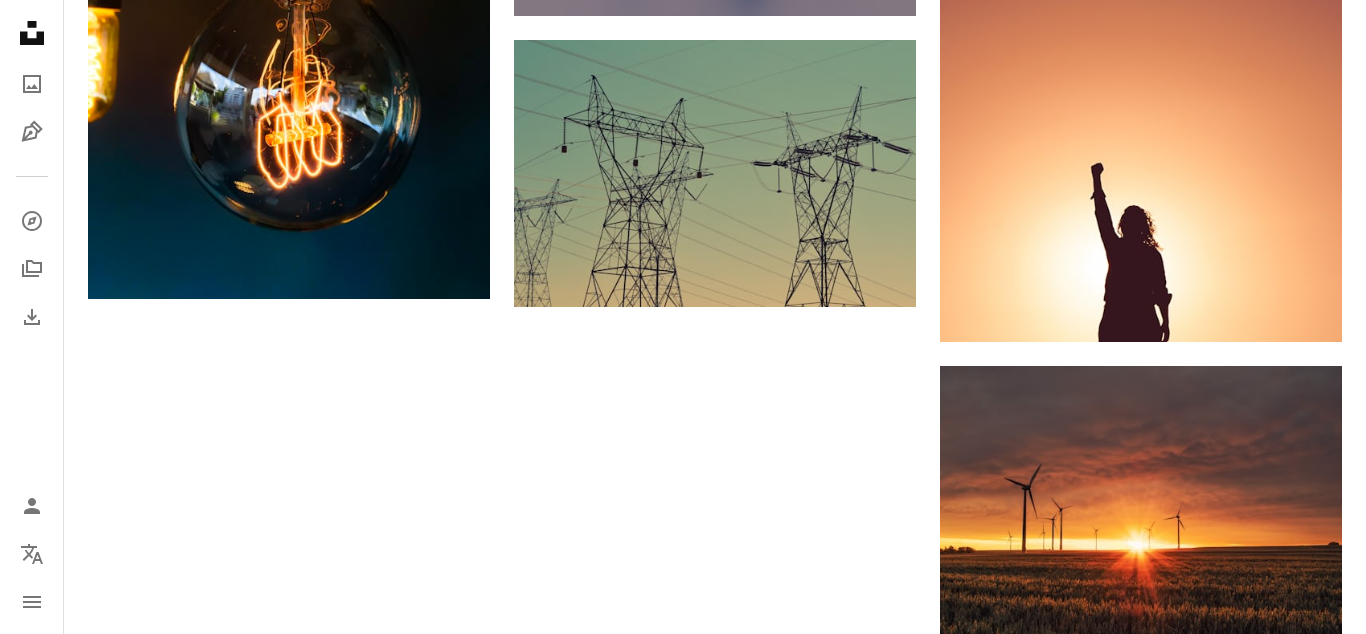 scroll, scrollTop: 0, scrollLeft: 0, axis: both 